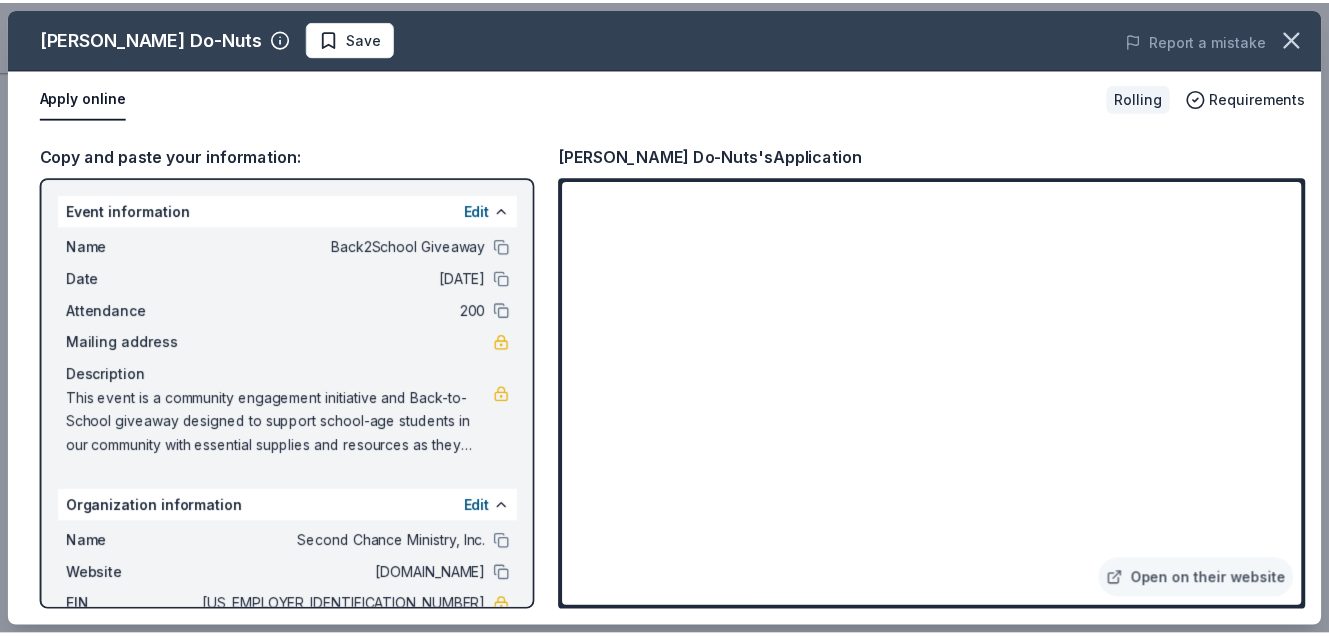 scroll, scrollTop: 300, scrollLeft: 0, axis: vertical 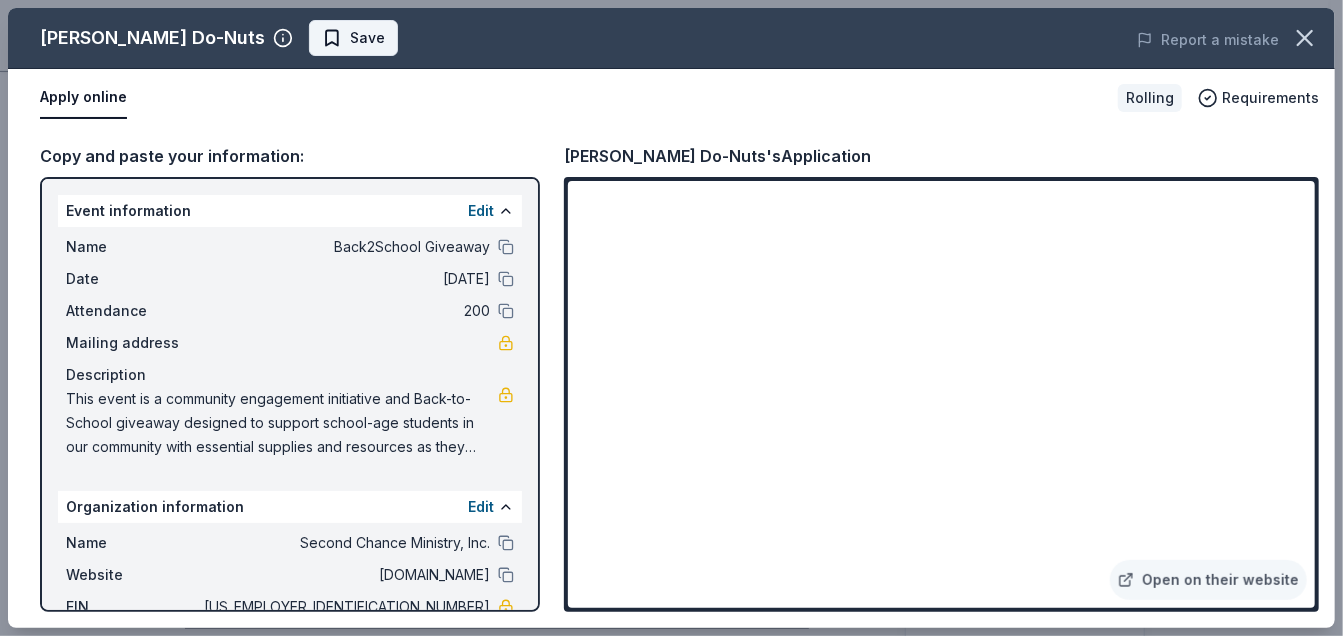 click on "Save" at bounding box center [367, 38] 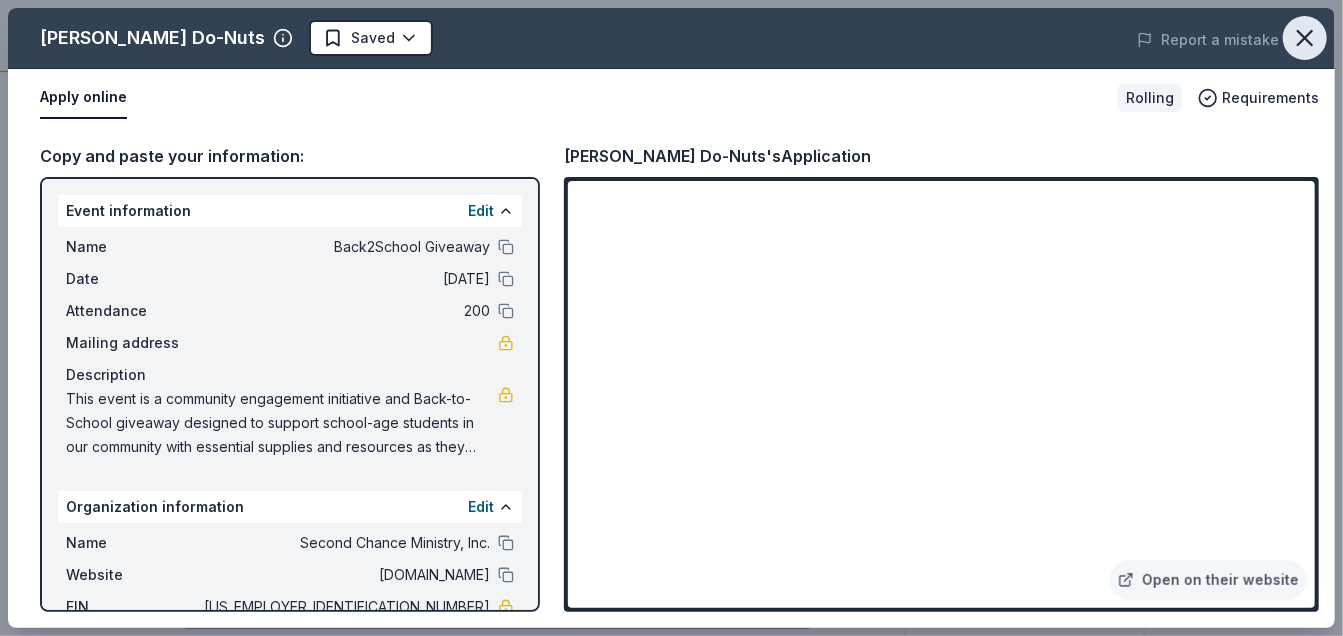 click 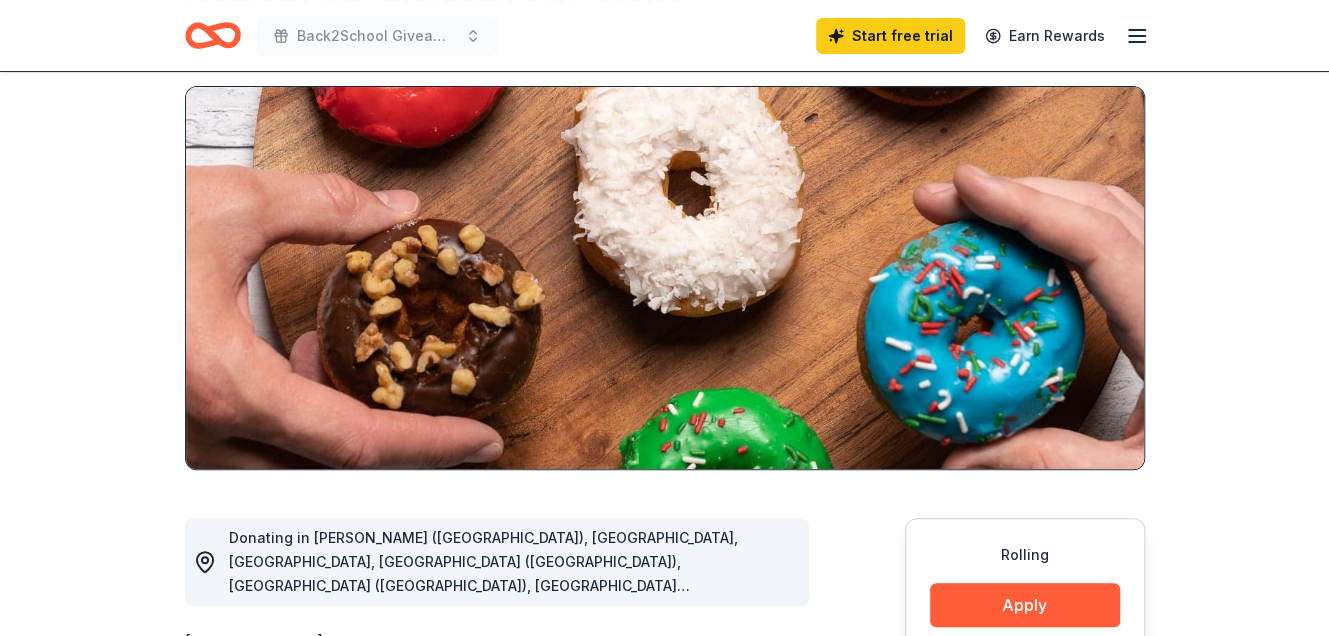scroll, scrollTop: 0, scrollLeft: 0, axis: both 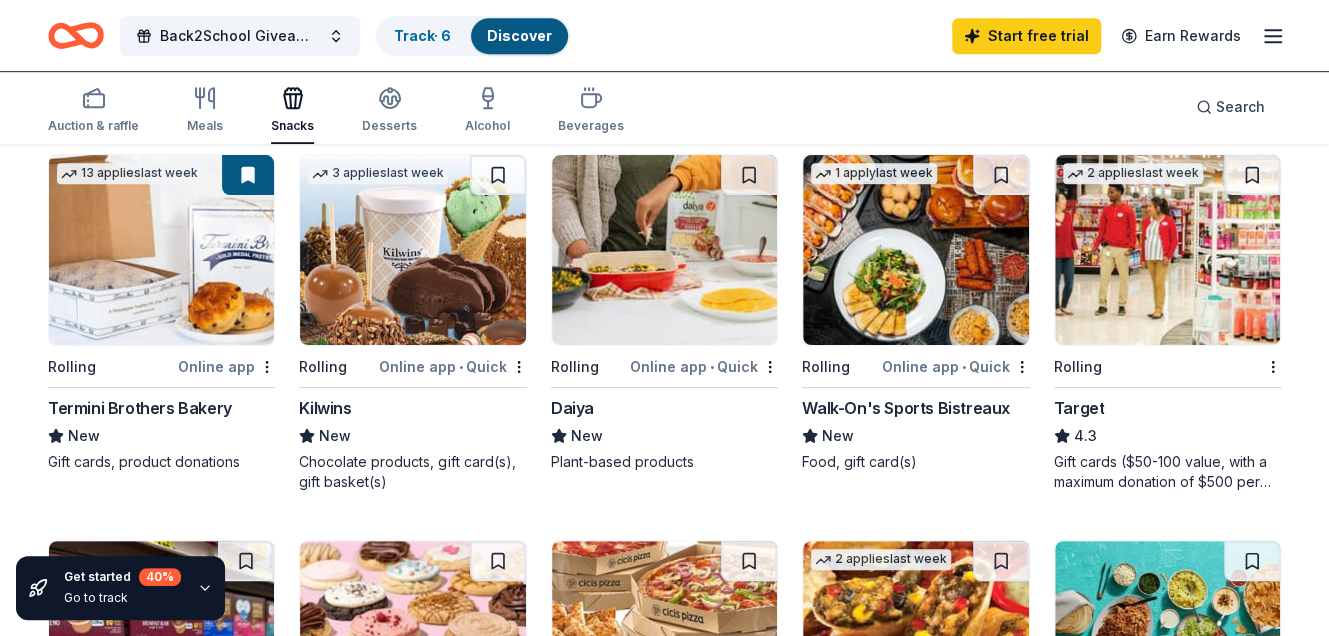 click on "Walk-On's Sports Bistreaux" at bounding box center [906, 408] 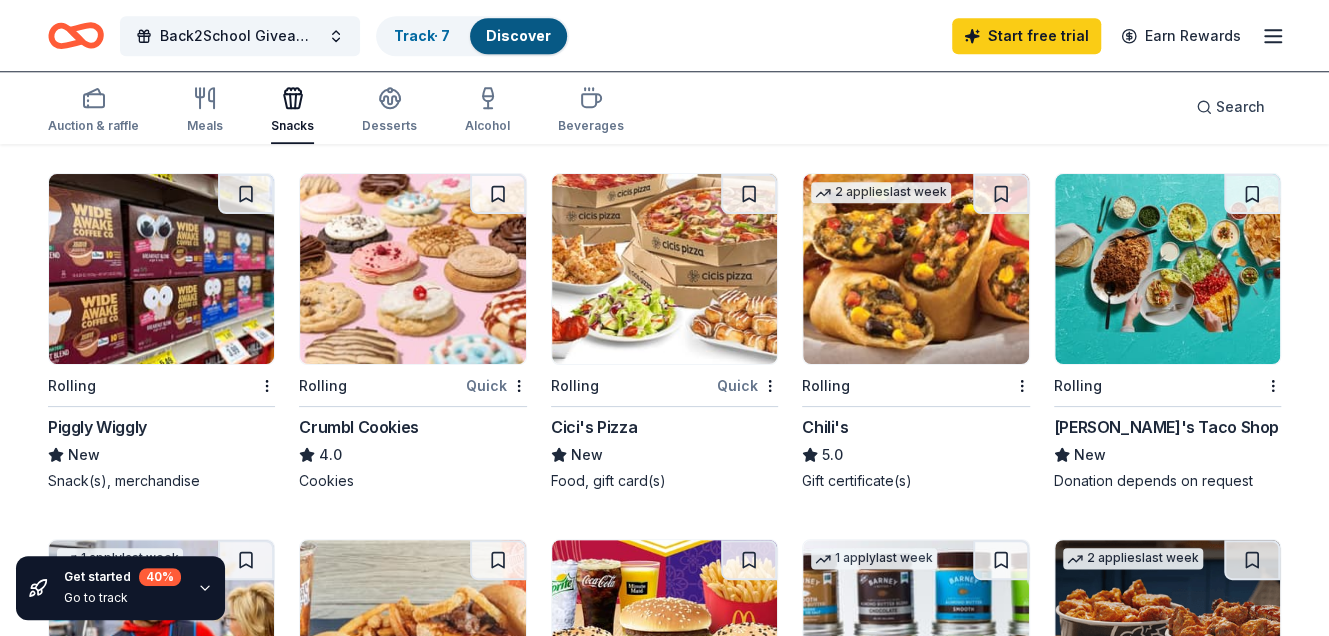 scroll, scrollTop: 1000, scrollLeft: 0, axis: vertical 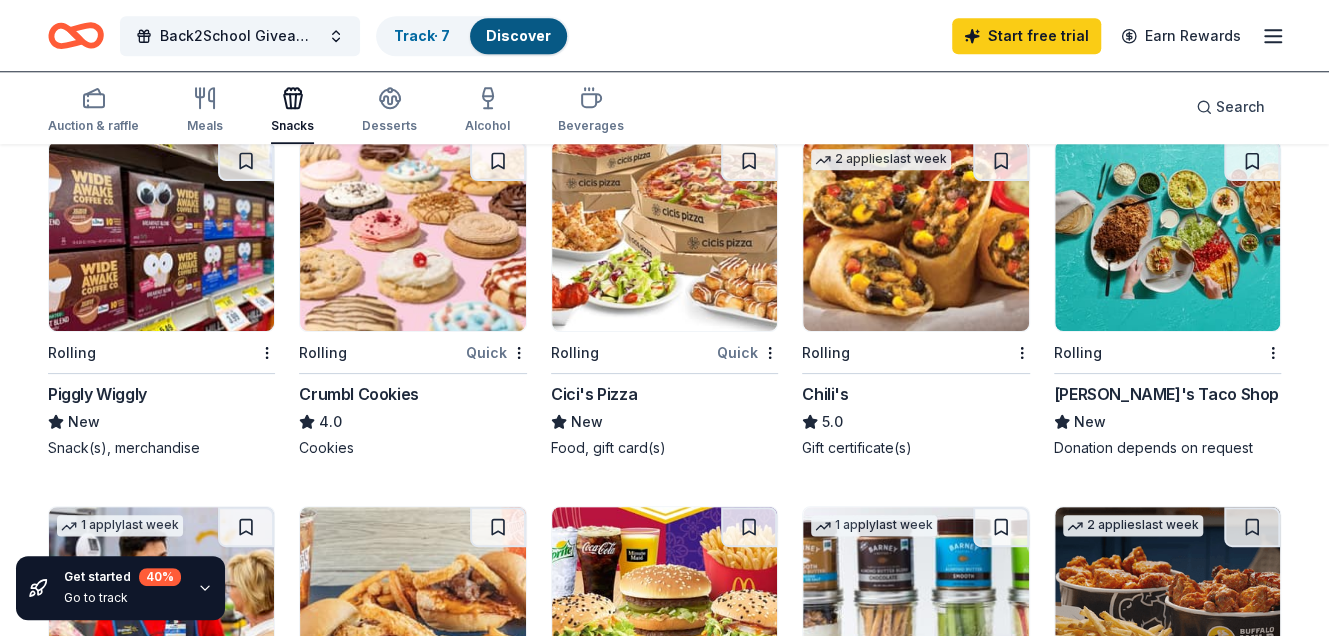 click on "Crumbl Cookies" at bounding box center (358, 394) 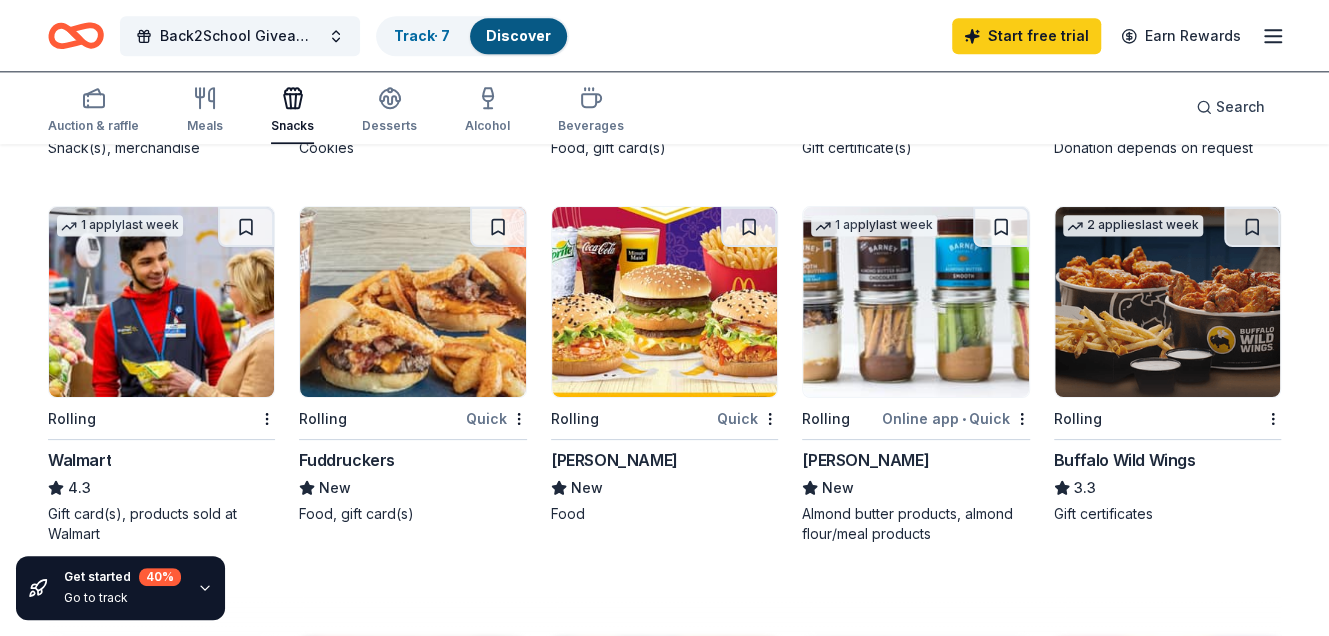 scroll, scrollTop: 1400, scrollLeft: 0, axis: vertical 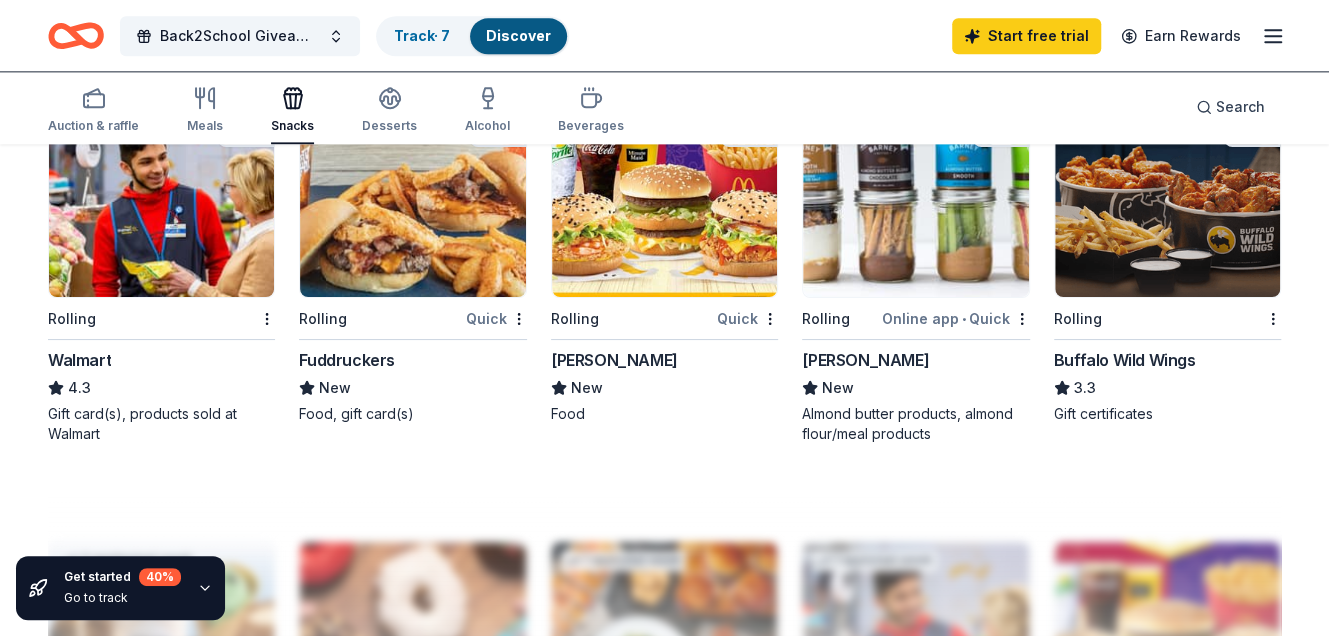 click at bounding box center [161, 202] 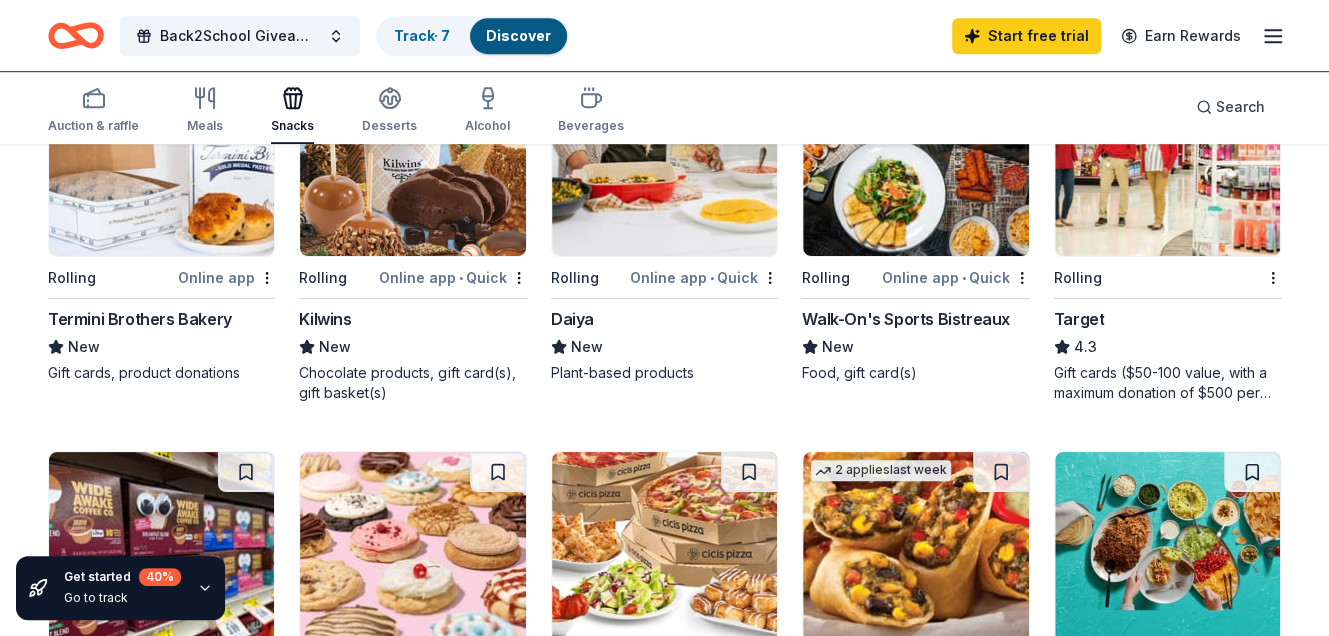 scroll, scrollTop: 800, scrollLeft: 0, axis: vertical 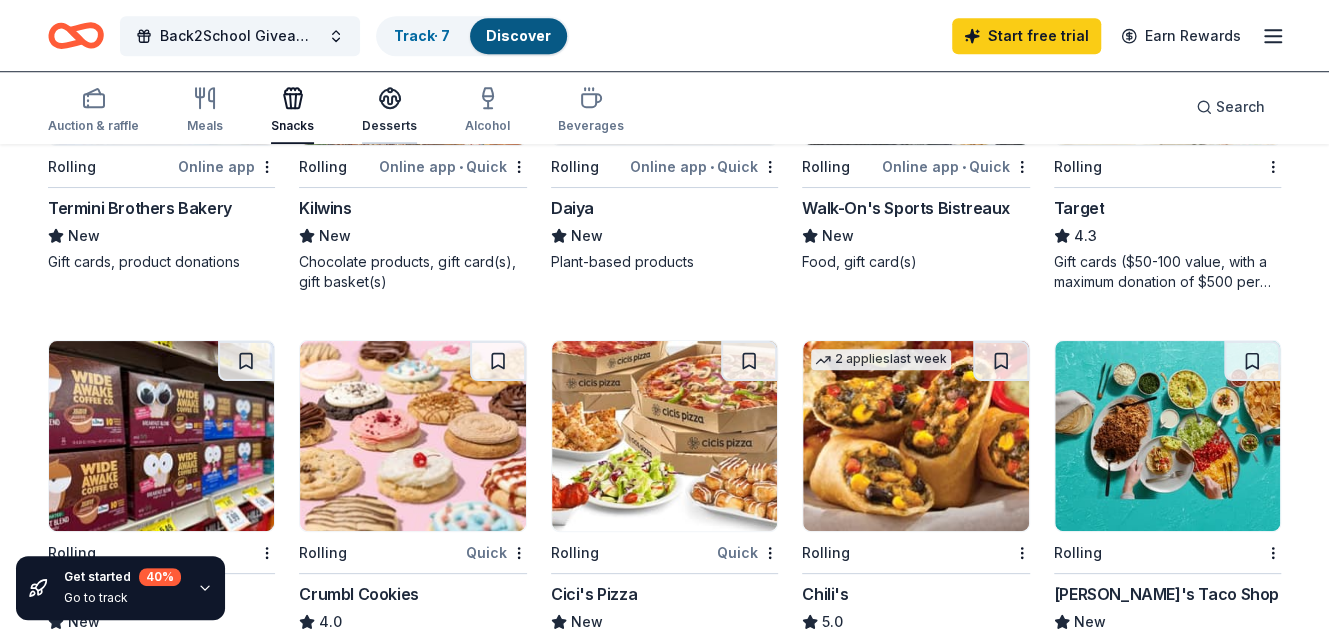 click on "Desserts" at bounding box center (389, 126) 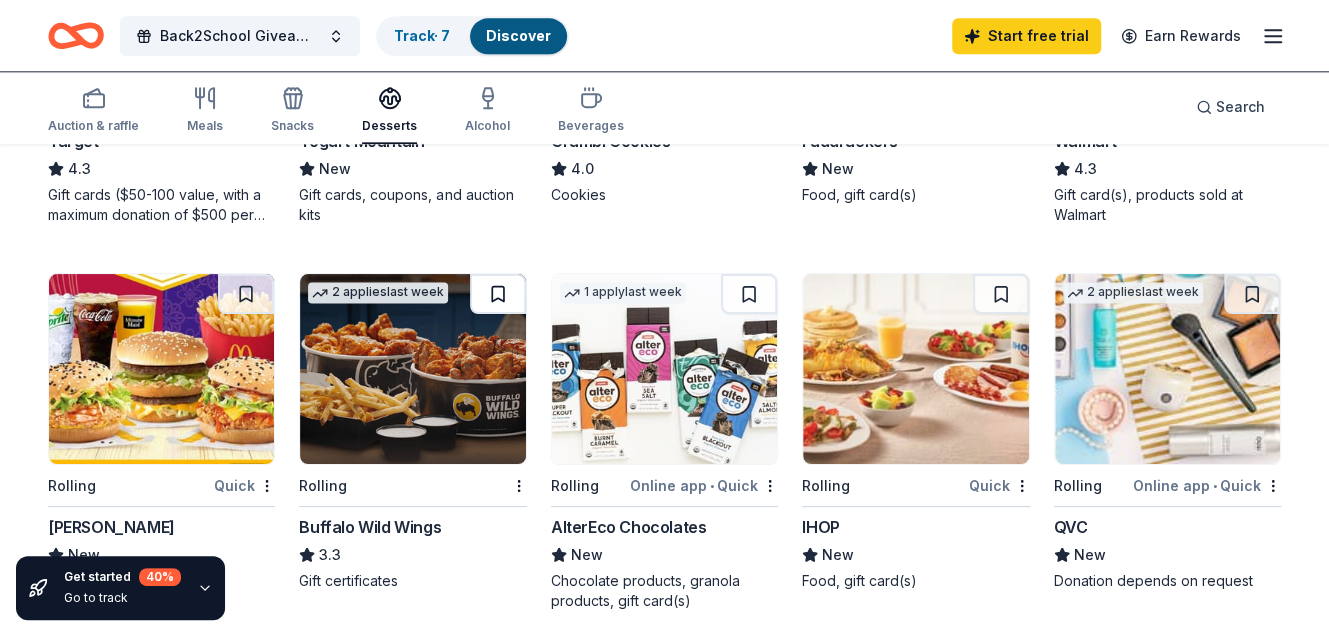 scroll, scrollTop: 1300, scrollLeft: 0, axis: vertical 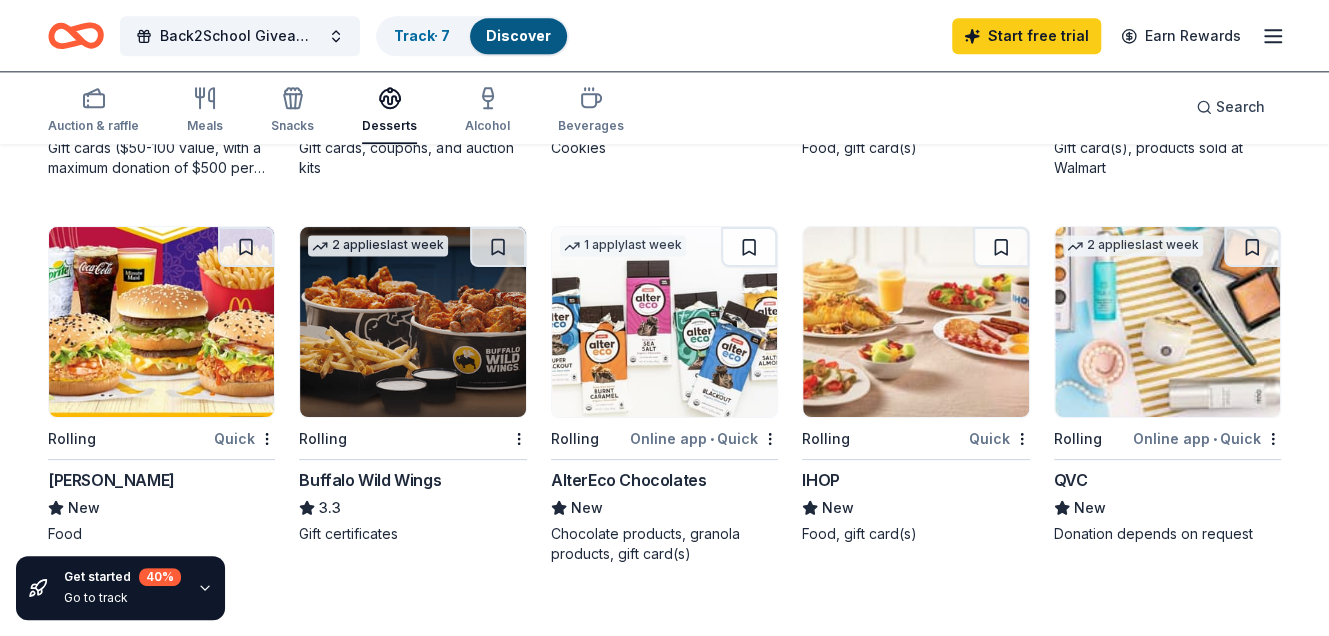 click at bounding box center (412, 322) 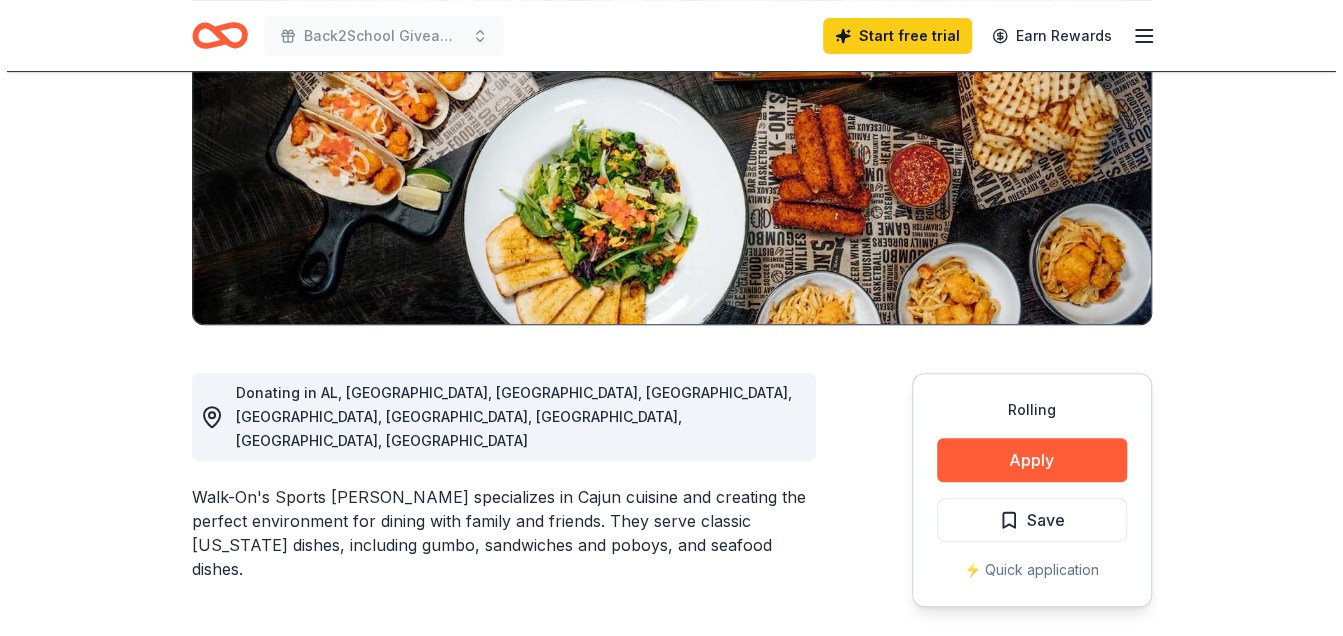 scroll, scrollTop: 300, scrollLeft: 0, axis: vertical 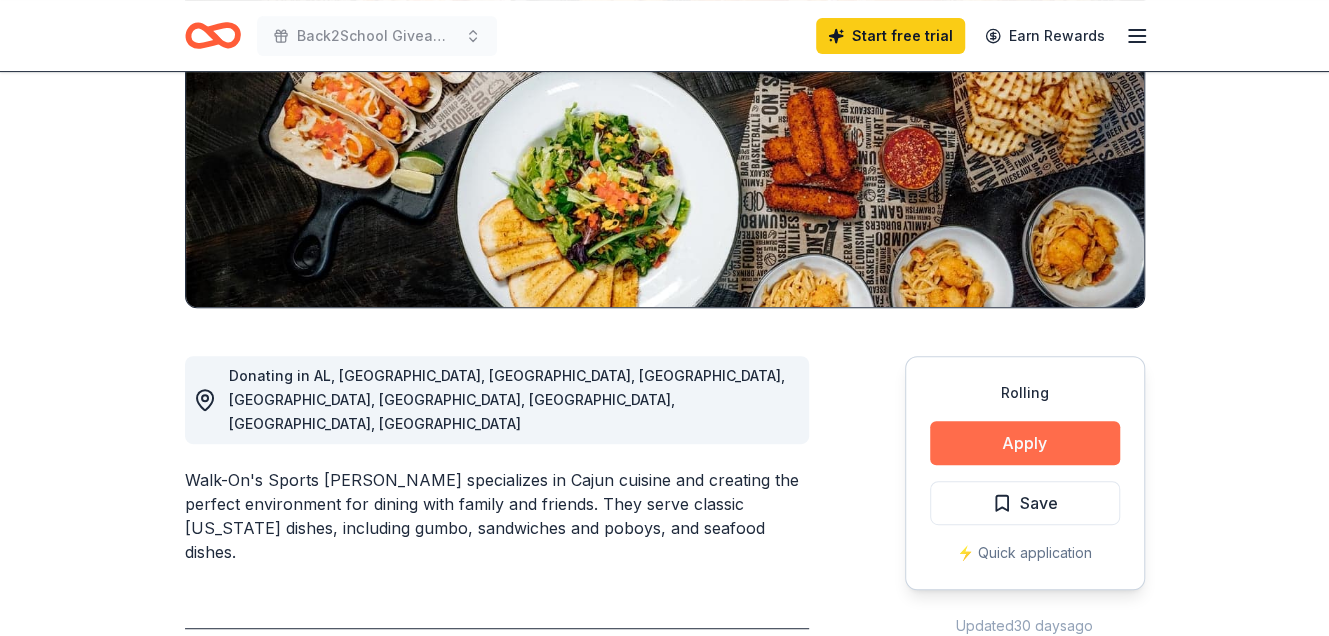 click on "Apply" at bounding box center (1025, 443) 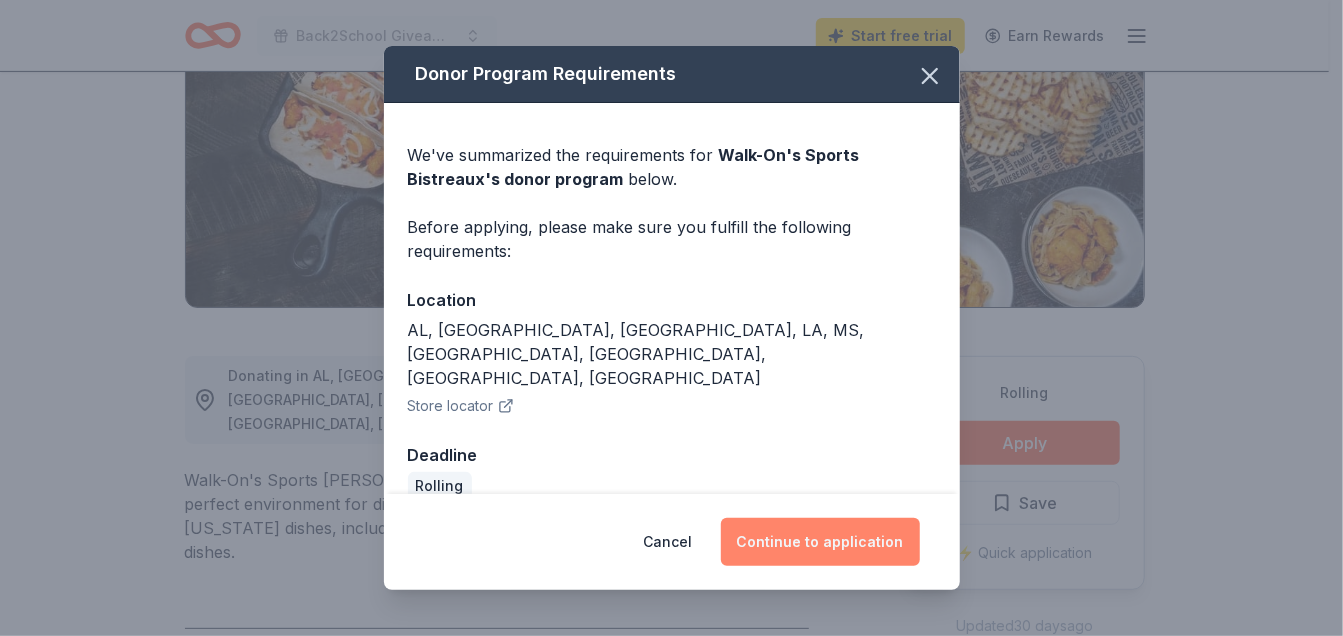 click on "Continue to application" at bounding box center (820, 542) 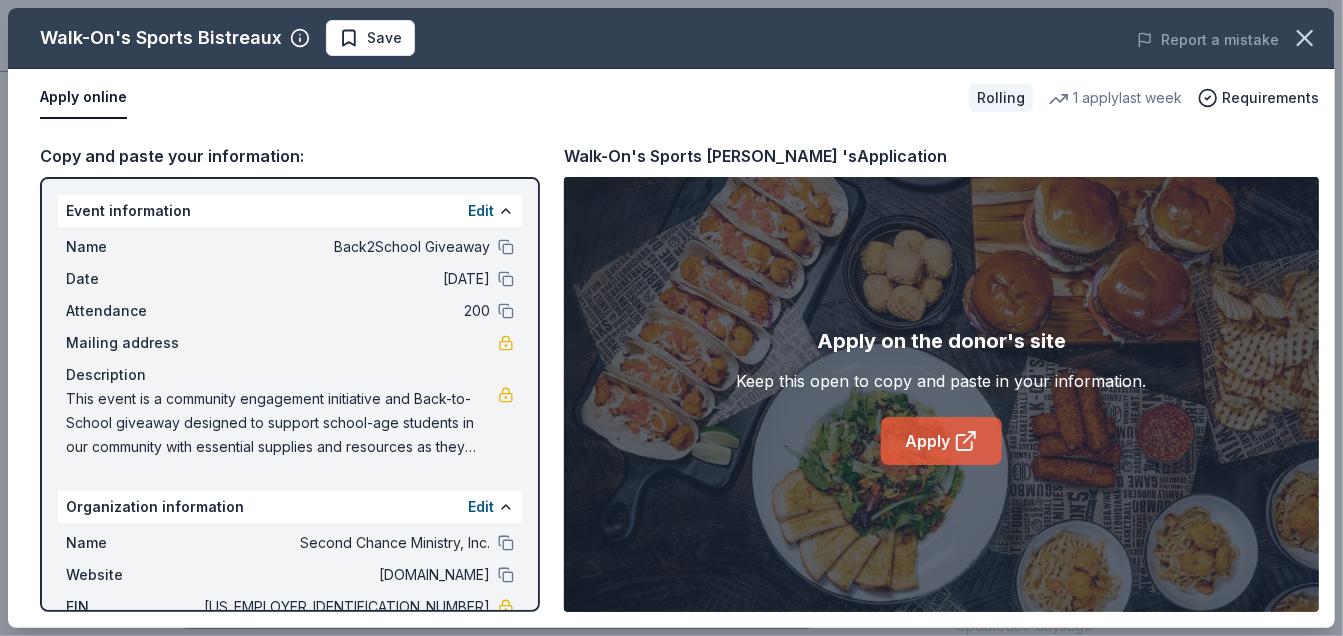 click on "Apply" at bounding box center [941, 441] 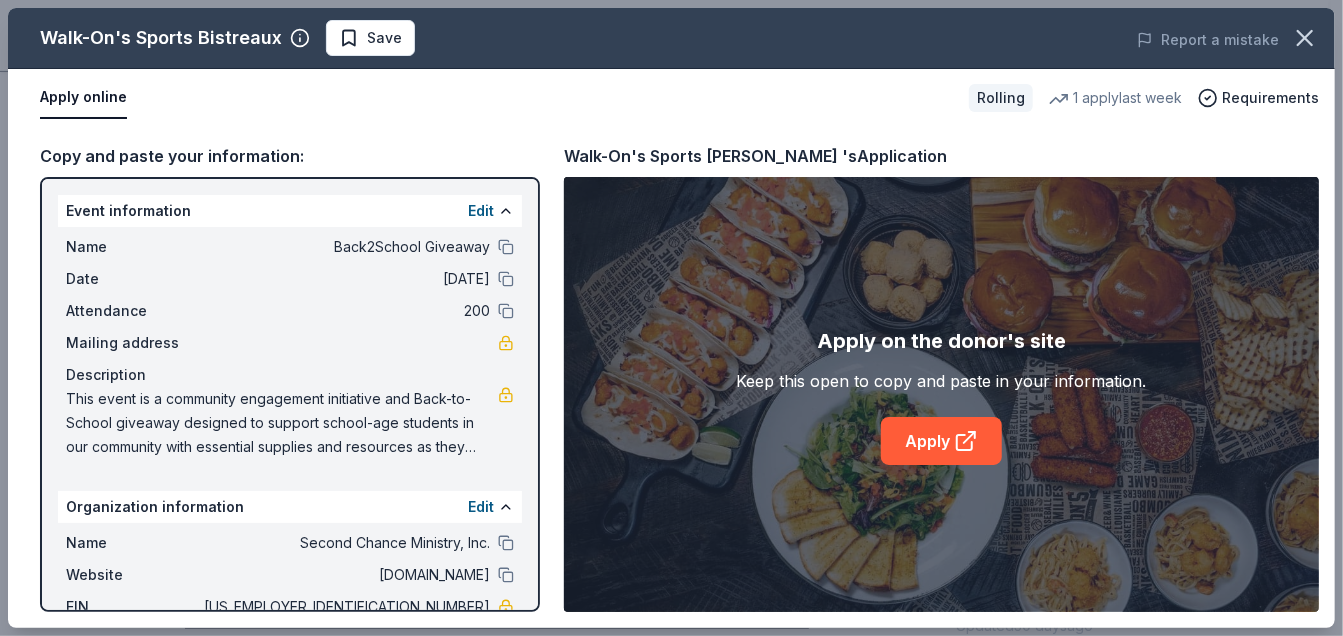 drag, startPoint x: 68, startPoint y: 394, endPoint x: 150, endPoint y: 418, distance: 85.44004 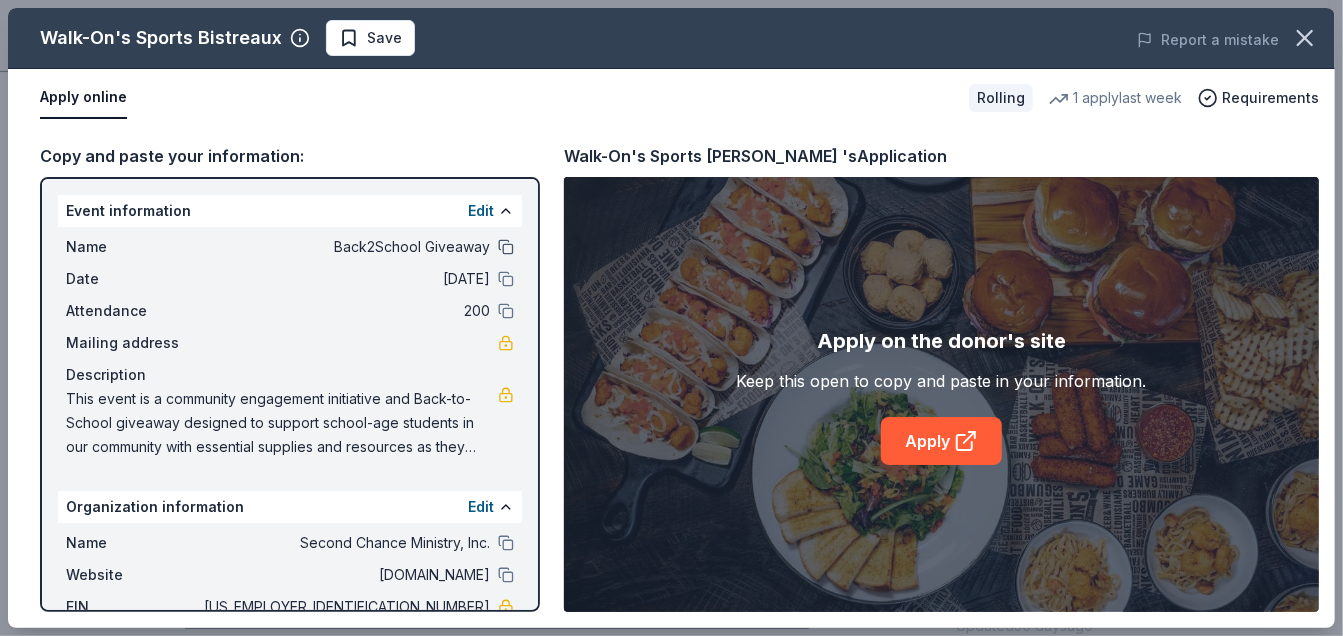 click at bounding box center [506, 247] 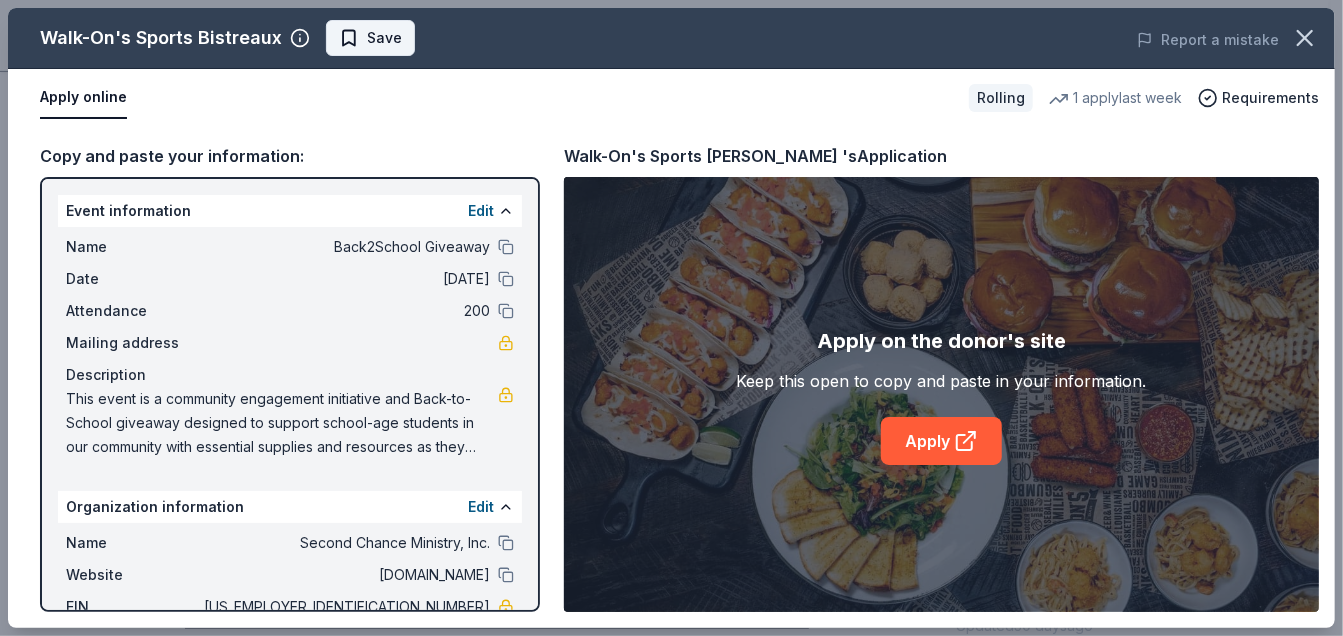 click on "Save" at bounding box center [384, 38] 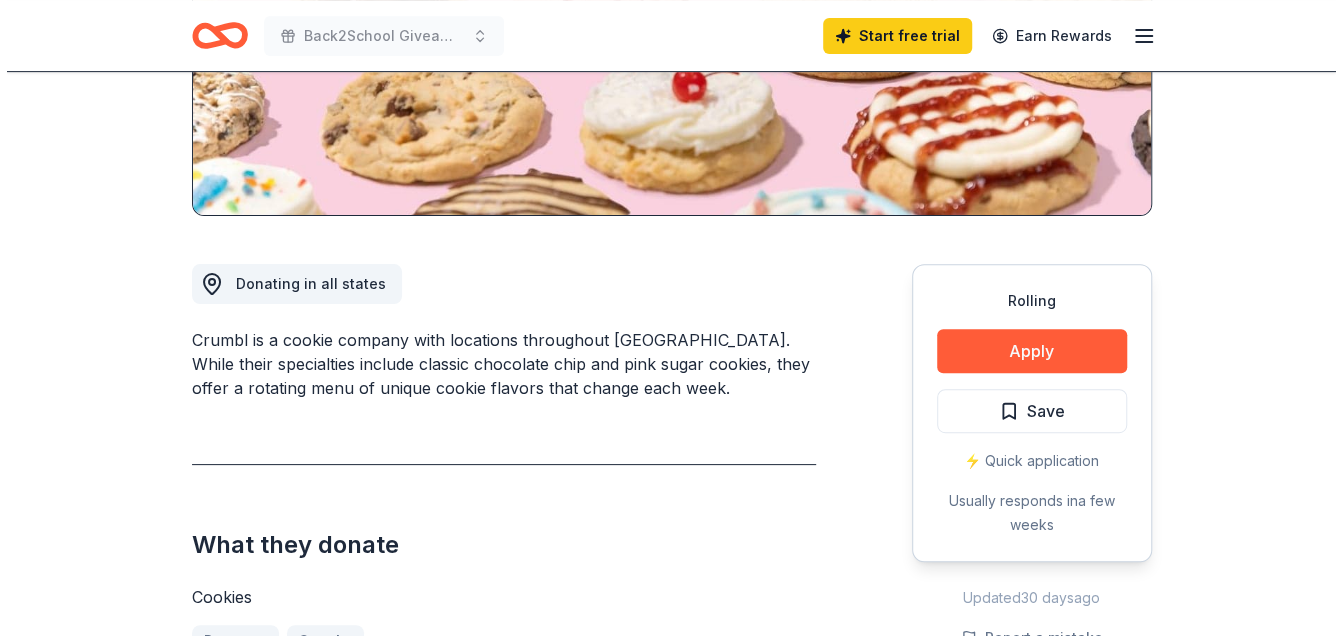 scroll, scrollTop: 400, scrollLeft: 0, axis: vertical 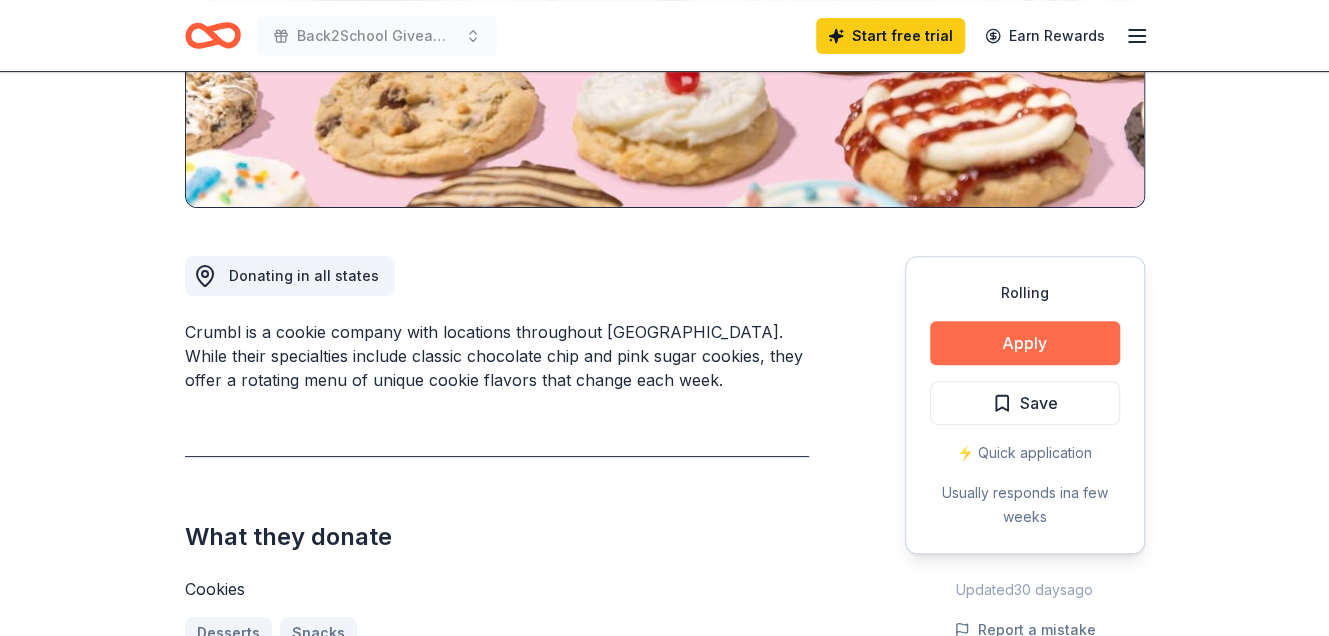 click on "Apply" at bounding box center (1025, 343) 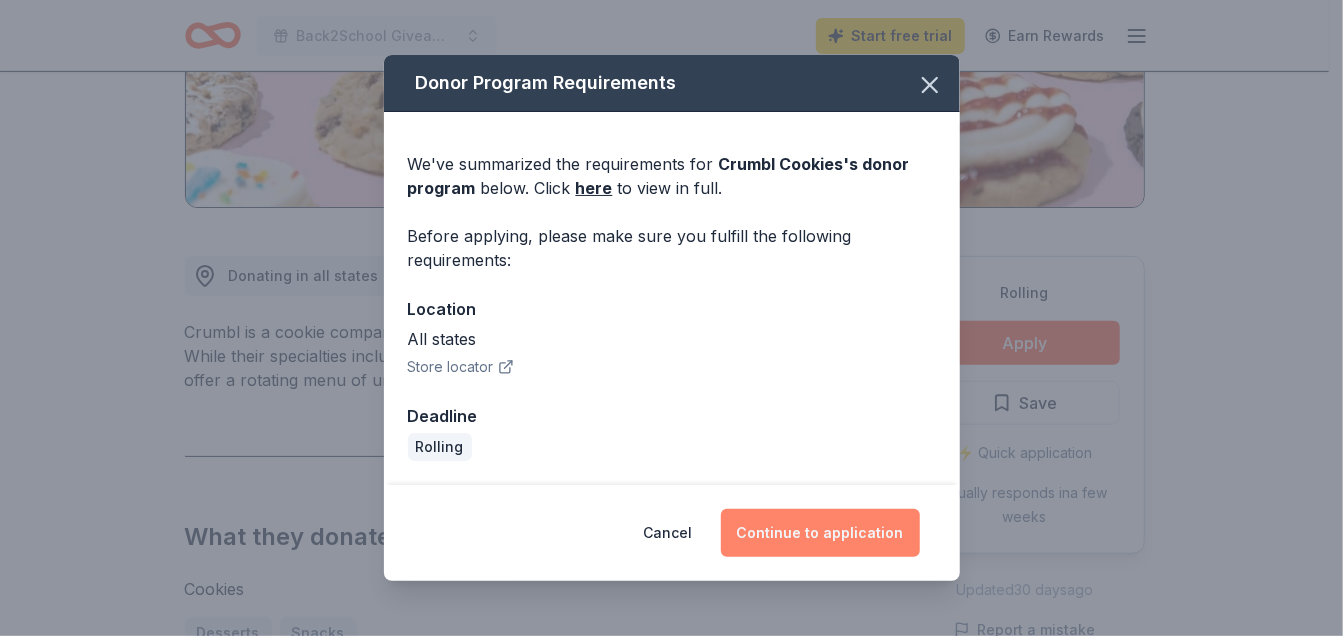 click on "Continue to application" at bounding box center [820, 533] 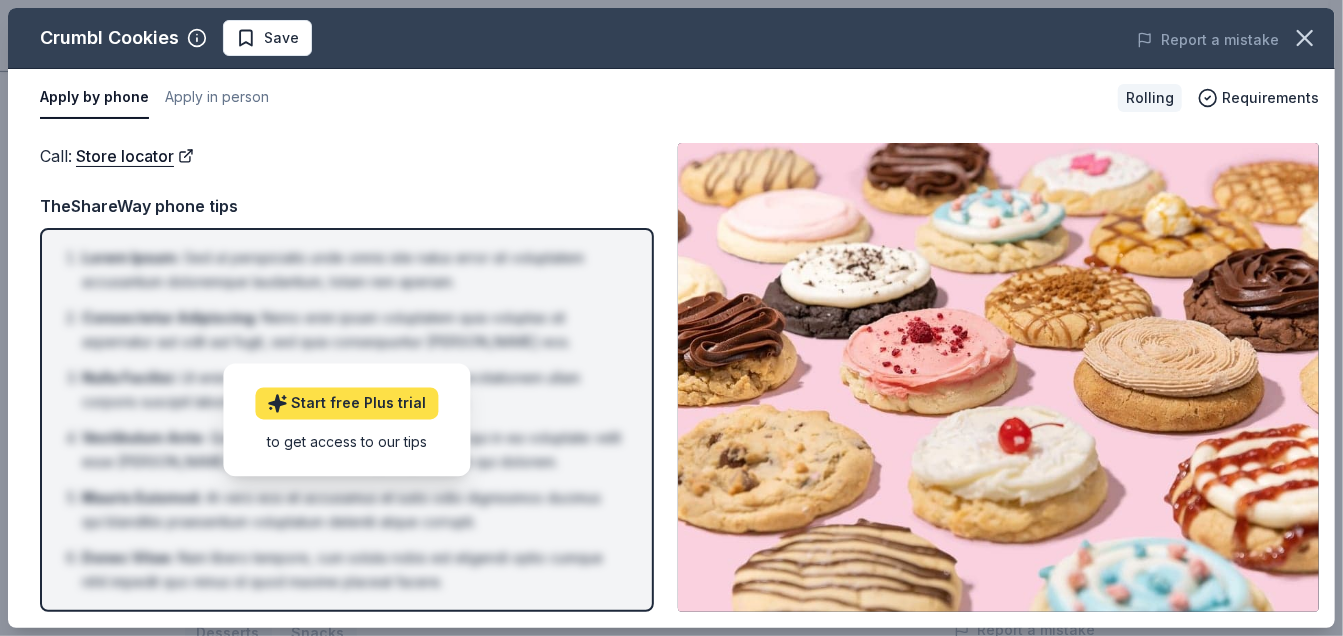 click on "Start free Plus trial" at bounding box center [346, 403] 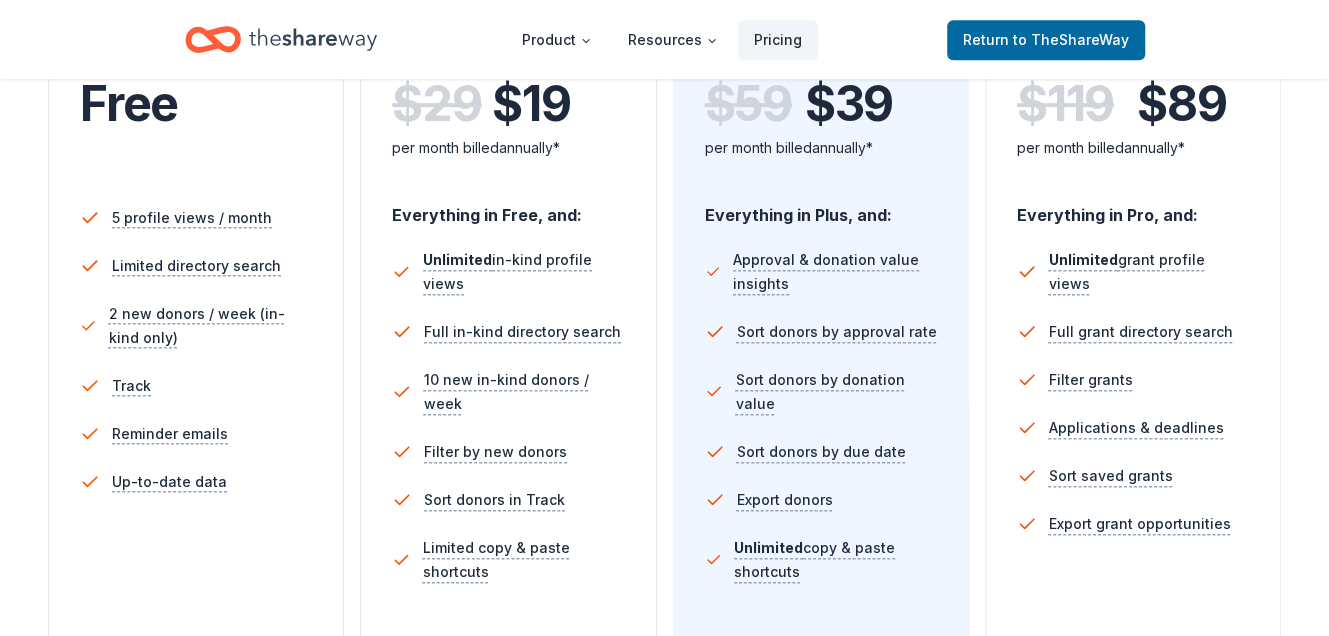 scroll, scrollTop: 400, scrollLeft: 0, axis: vertical 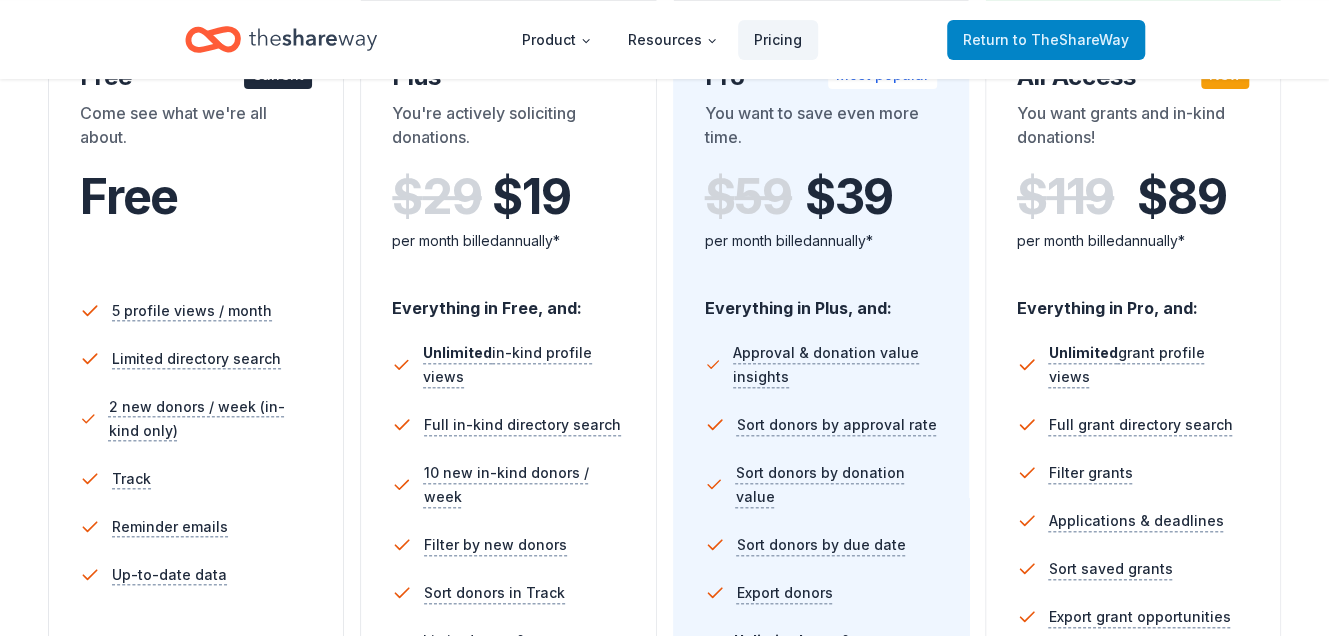 click on "to TheShareWay" at bounding box center (1071, 39) 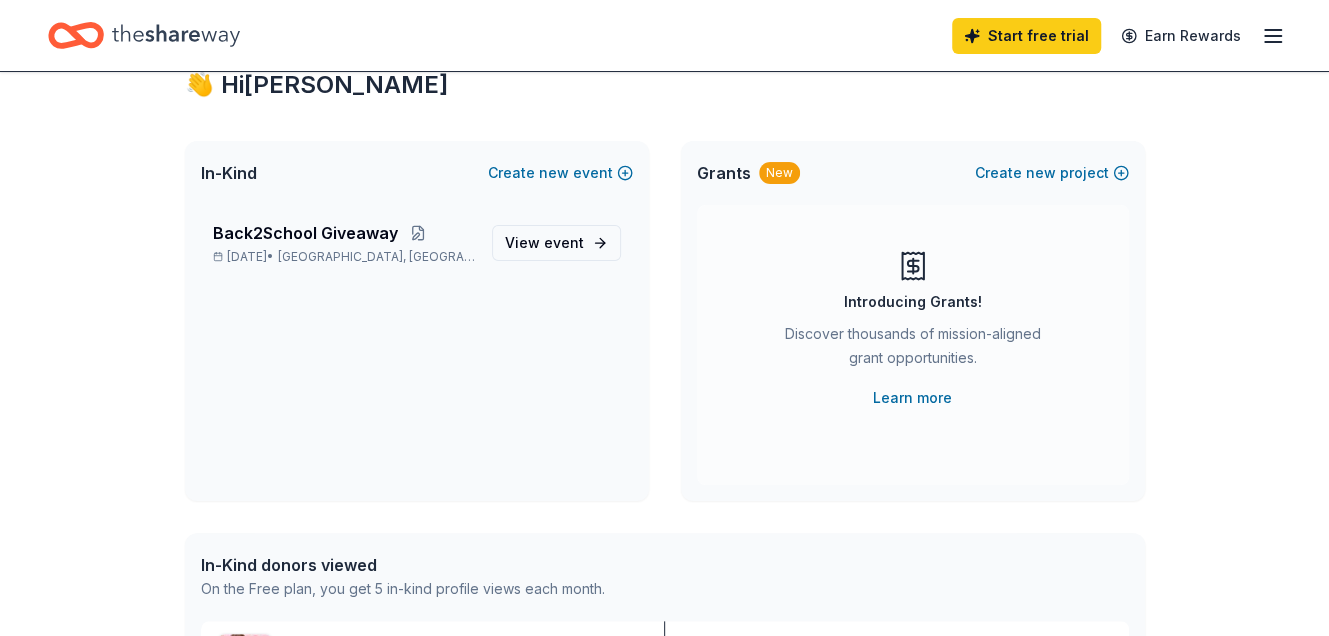scroll, scrollTop: 0, scrollLeft: 0, axis: both 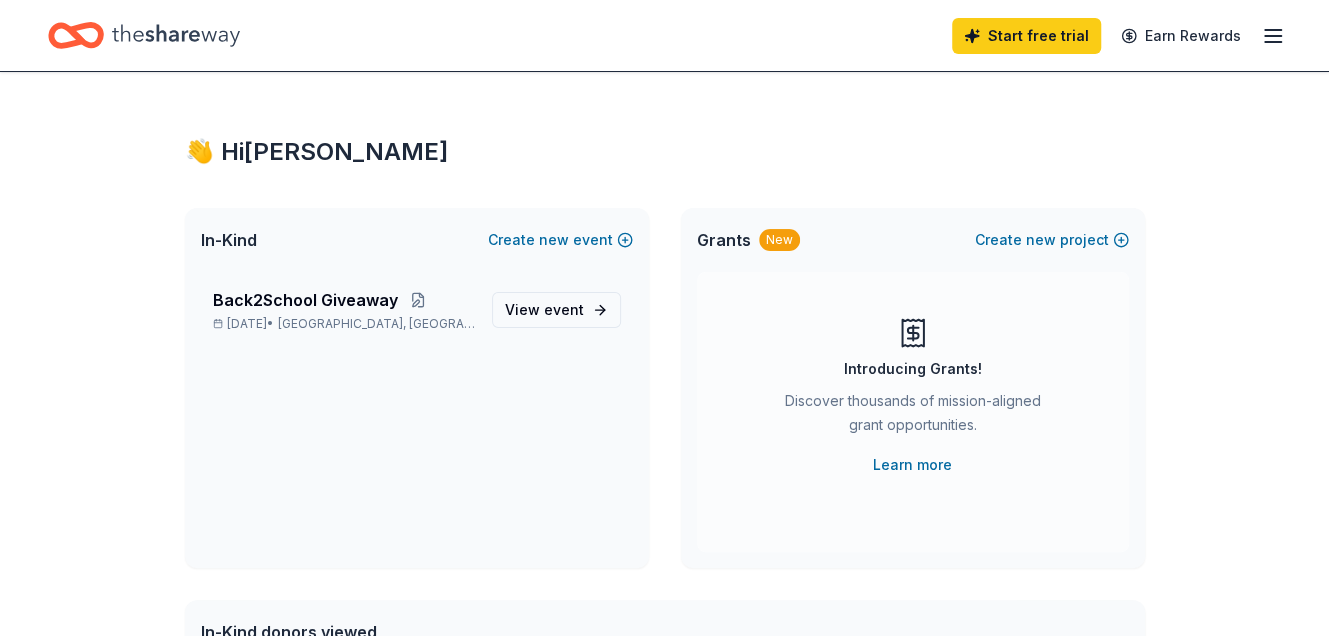 click 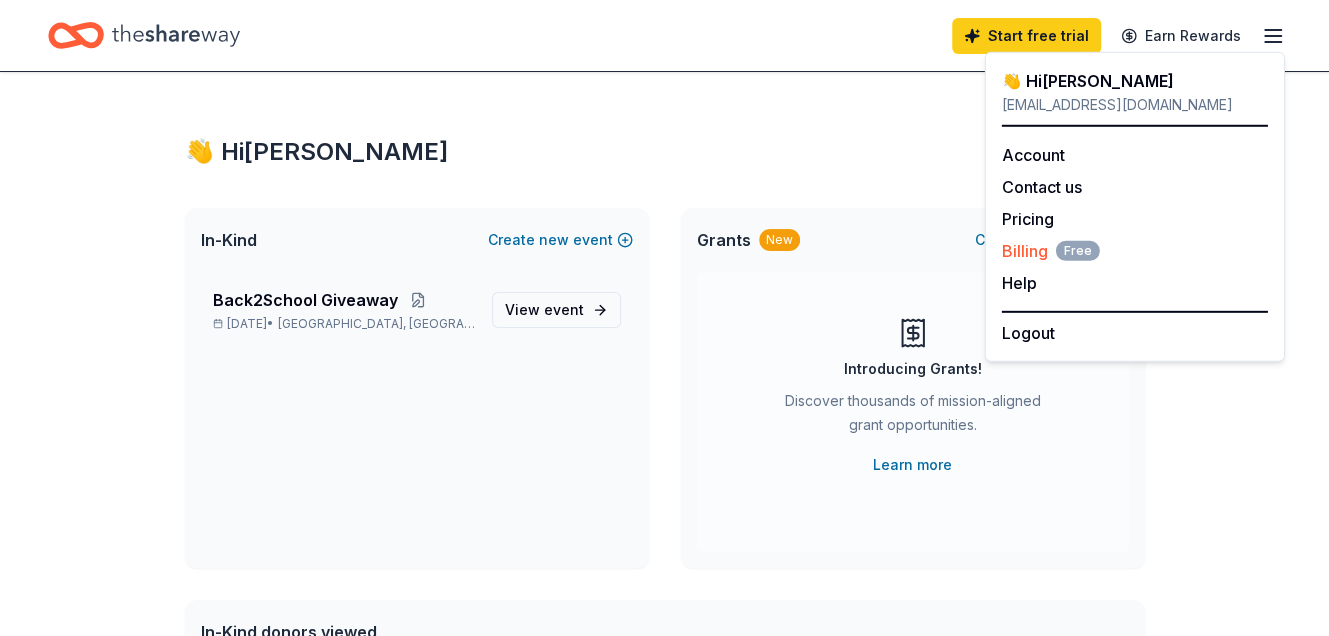 click on "Billing Free" at bounding box center (1051, 251) 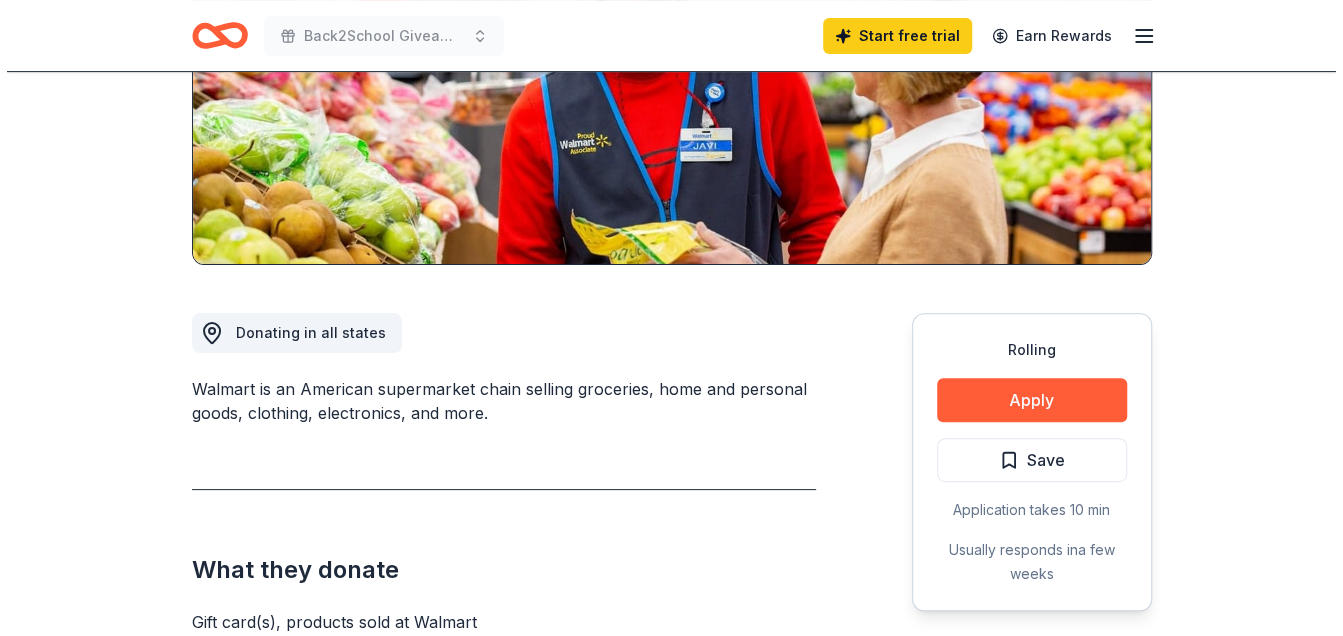 scroll, scrollTop: 400, scrollLeft: 0, axis: vertical 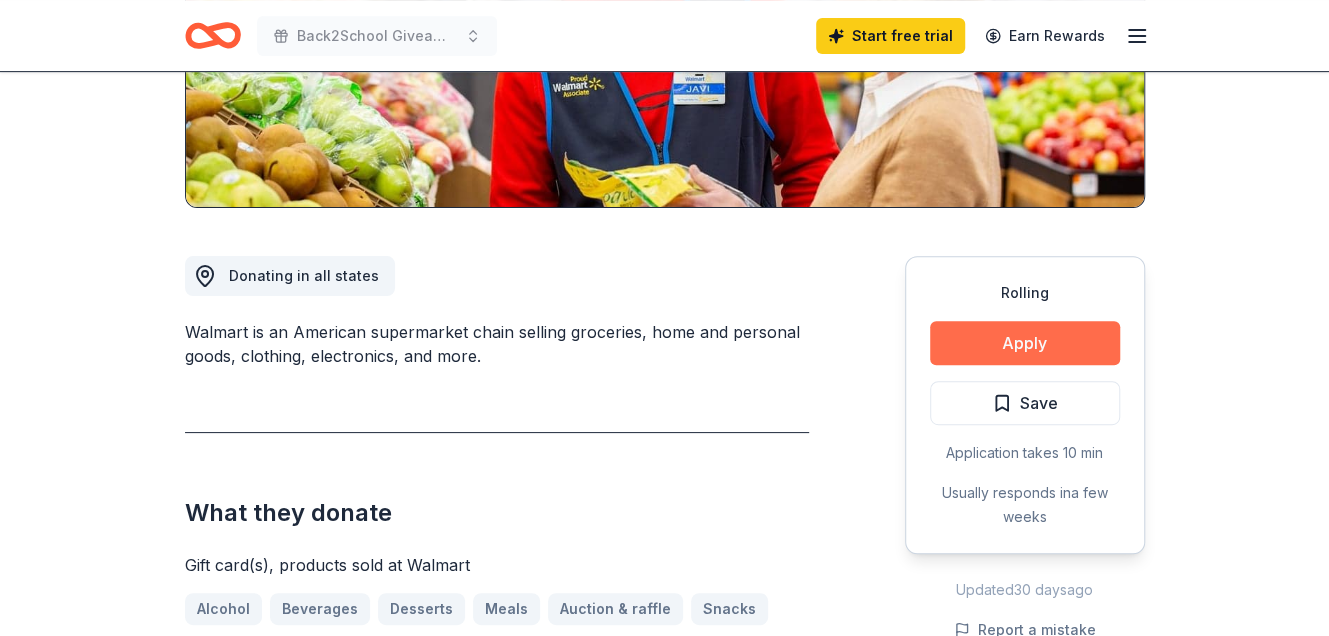 click on "Apply" at bounding box center [1025, 343] 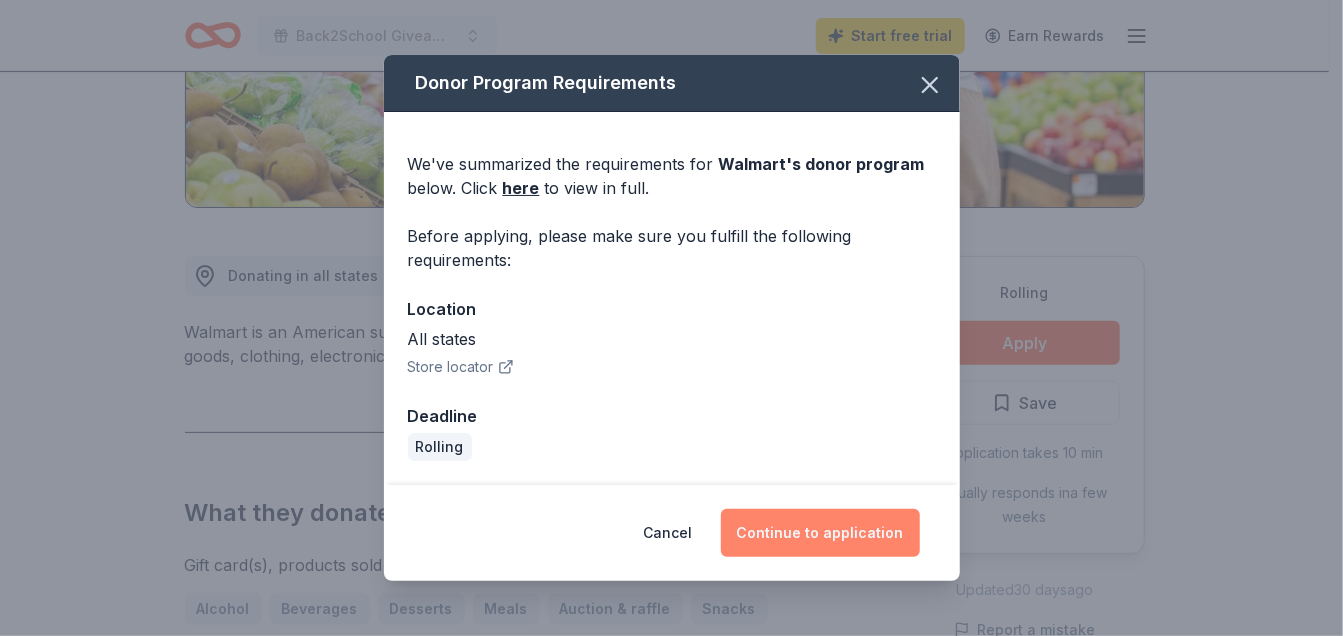 click on "Continue to application" at bounding box center (820, 533) 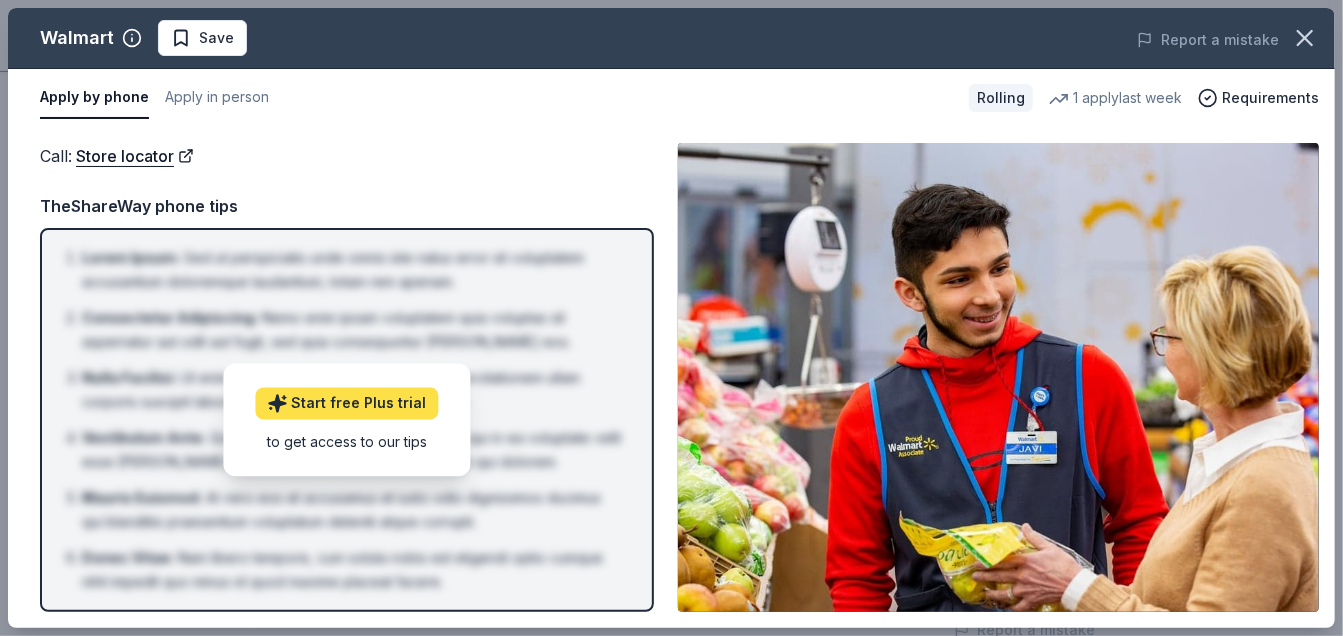 click on "Start free Plus trial" at bounding box center [346, 403] 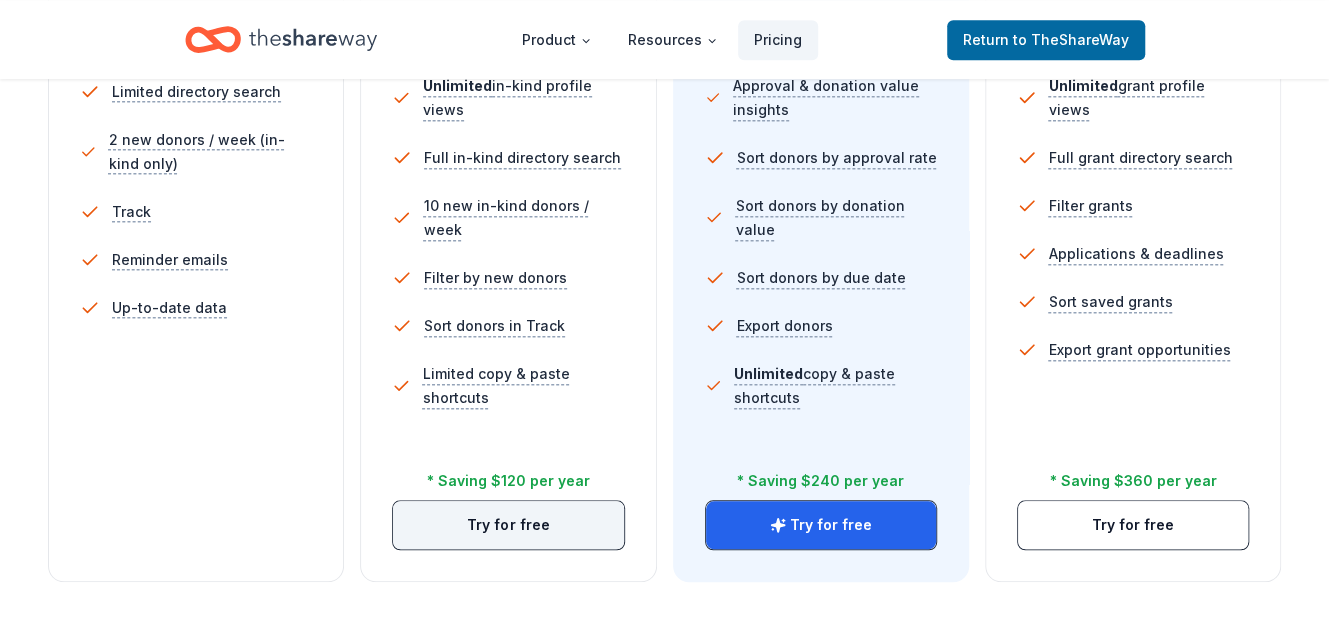 scroll, scrollTop: 700, scrollLeft: 0, axis: vertical 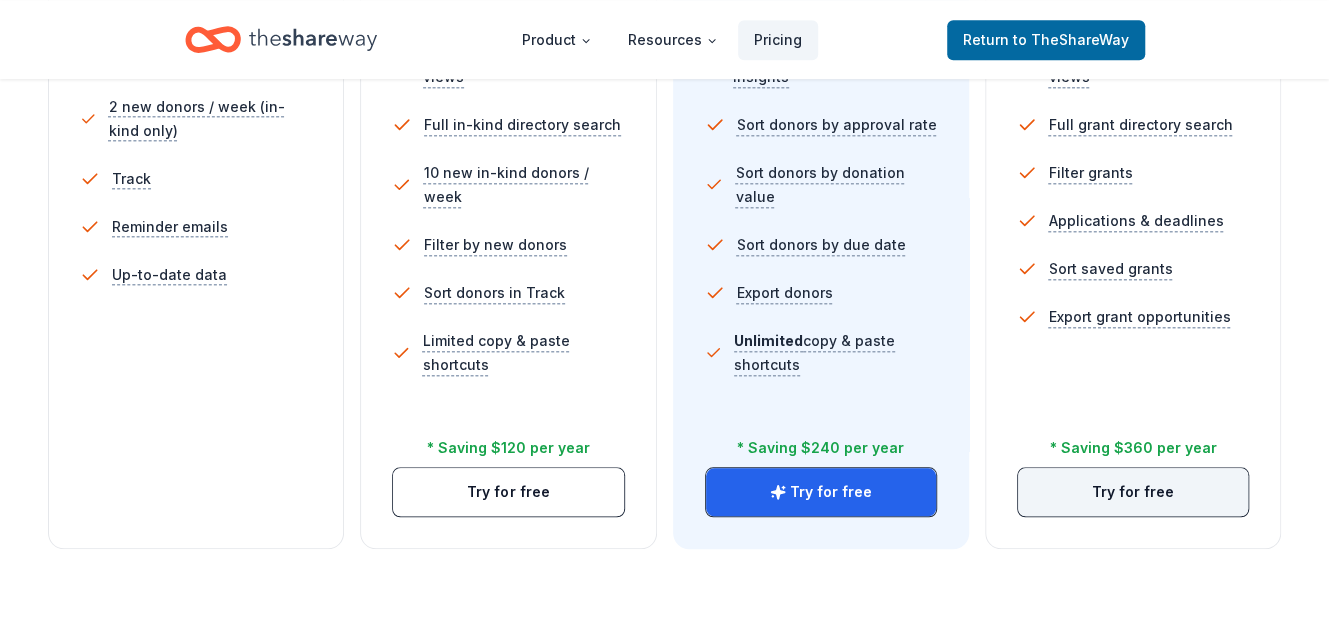 click on "Try for free" at bounding box center [1133, 492] 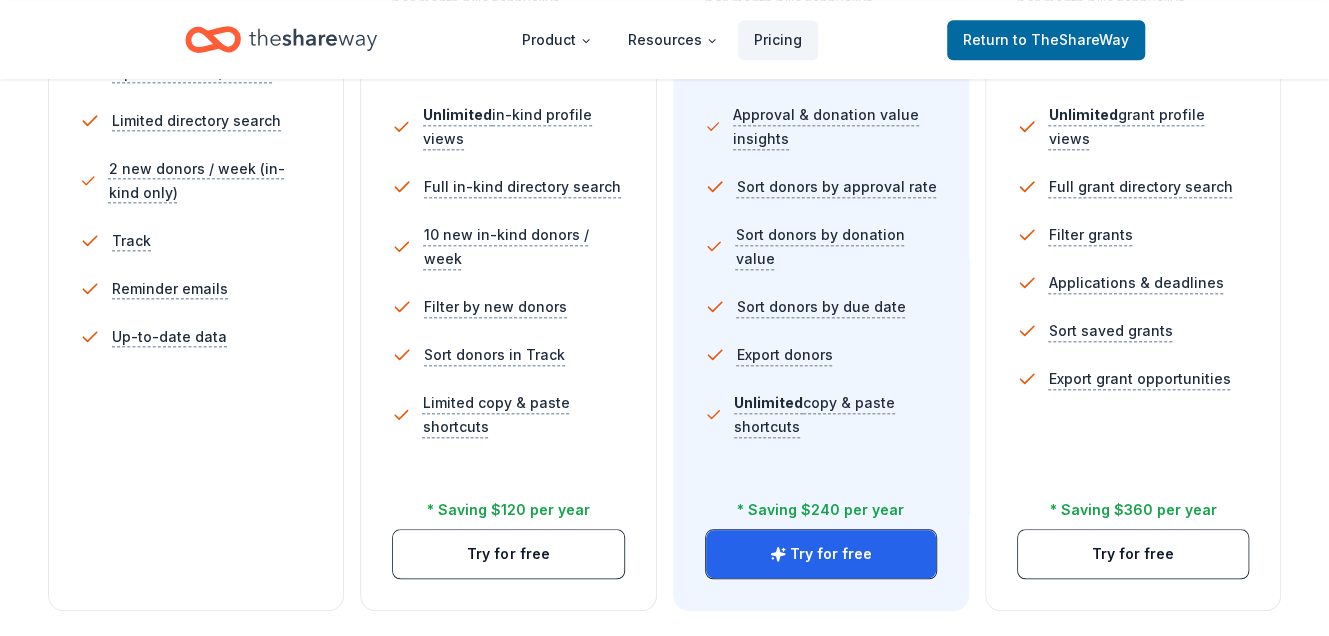 scroll, scrollTop: 700, scrollLeft: 0, axis: vertical 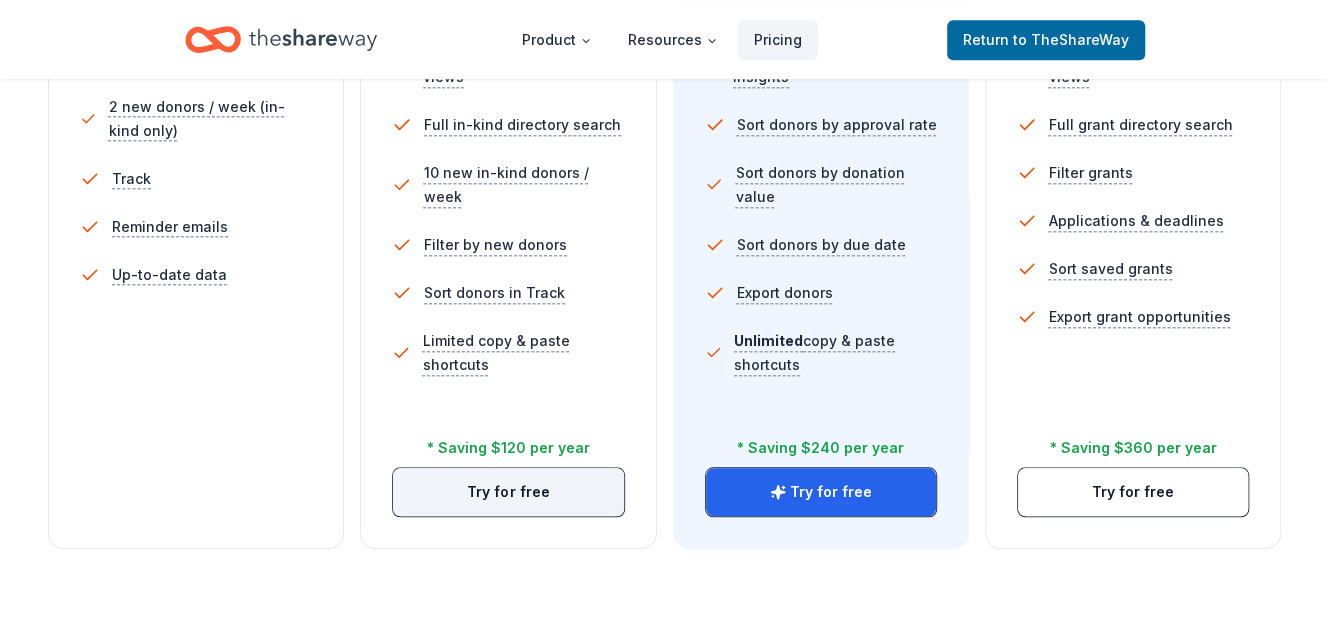 click on "Try for free" at bounding box center (508, 492) 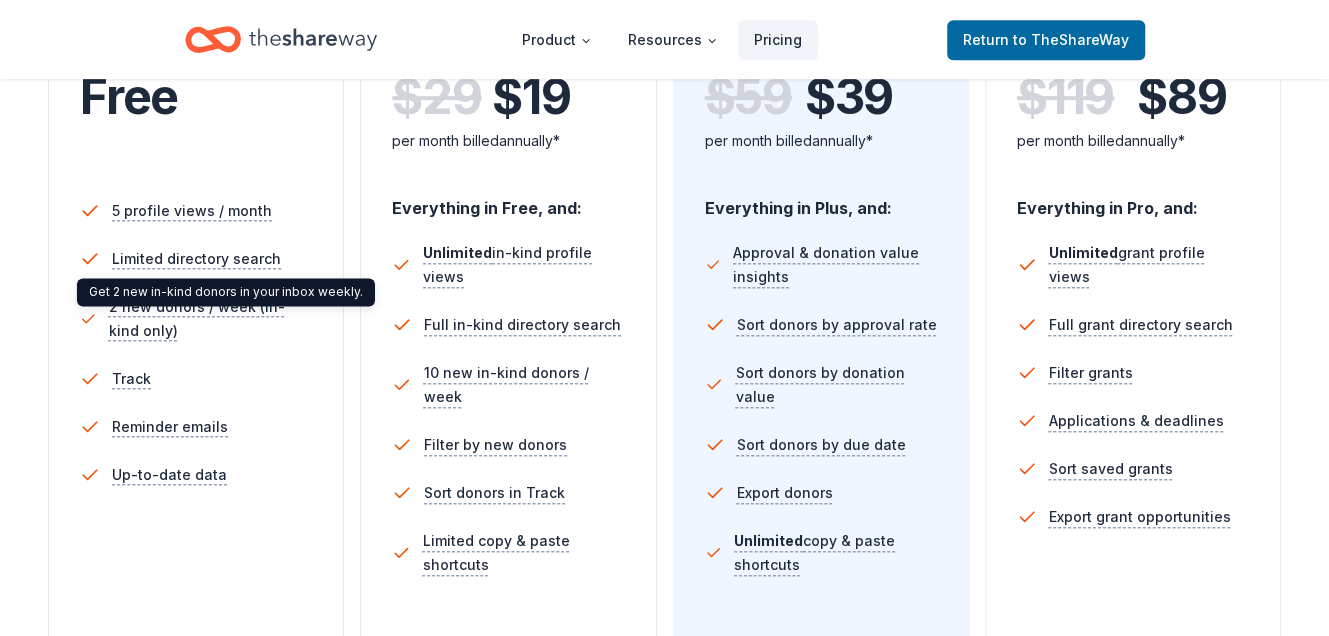 scroll, scrollTop: 300, scrollLeft: 0, axis: vertical 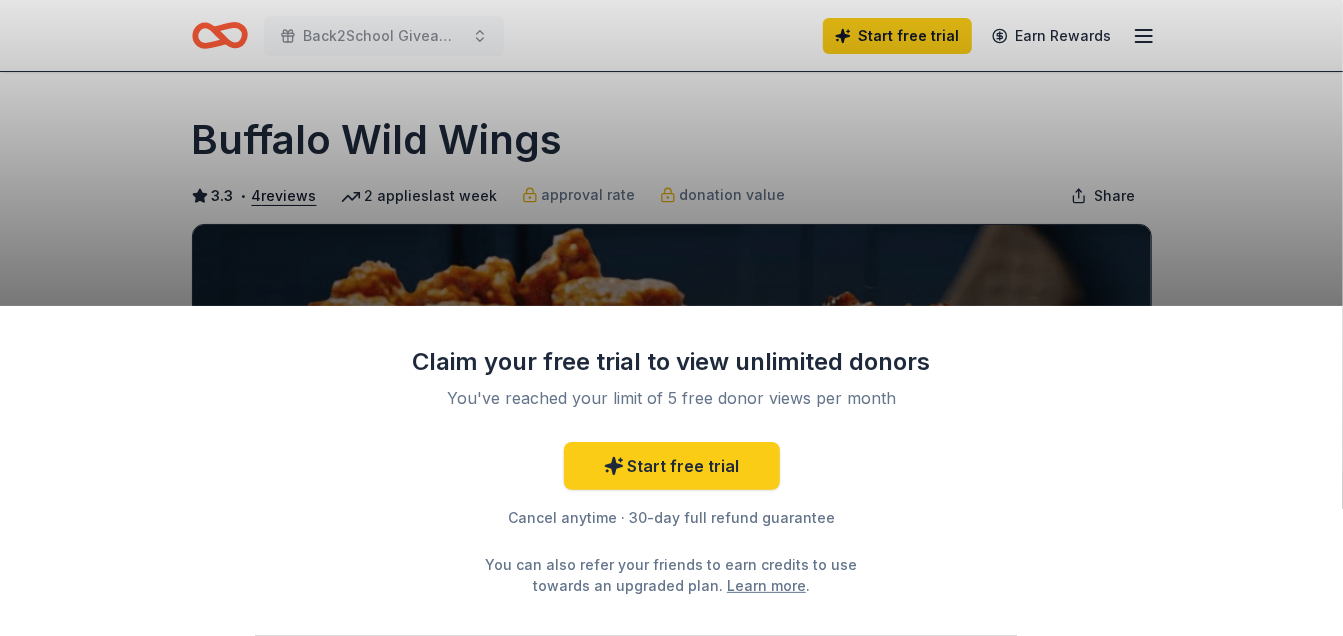 click on "Claim your free trial to view unlimited donors You've reached your limit of 5 free donor views per month Start free  trial Cancel anytime · 30-day full refund guarantee You can also refer your friends to earn credits to use towards an upgraded plan.   Learn more ." at bounding box center [671, 318] 